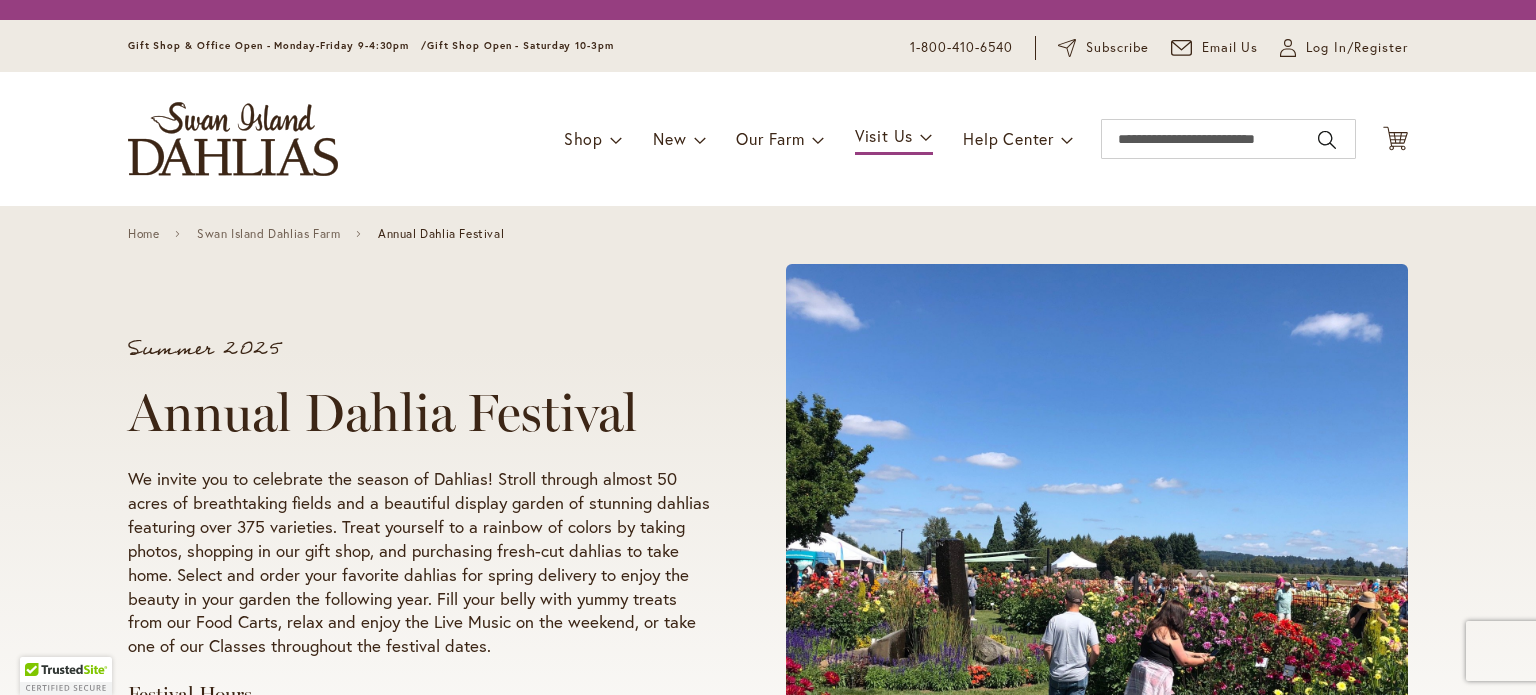 scroll, scrollTop: 0, scrollLeft: 0, axis: both 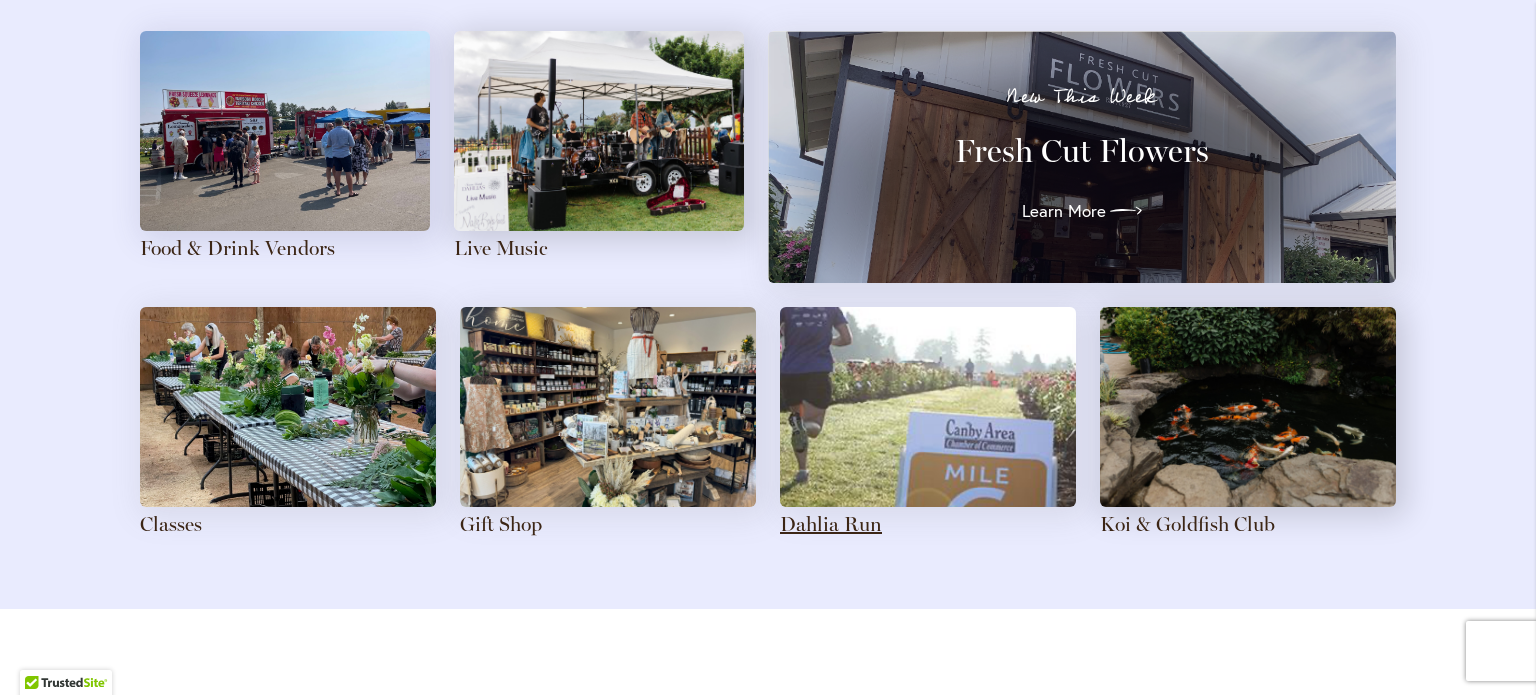 type on "**********" 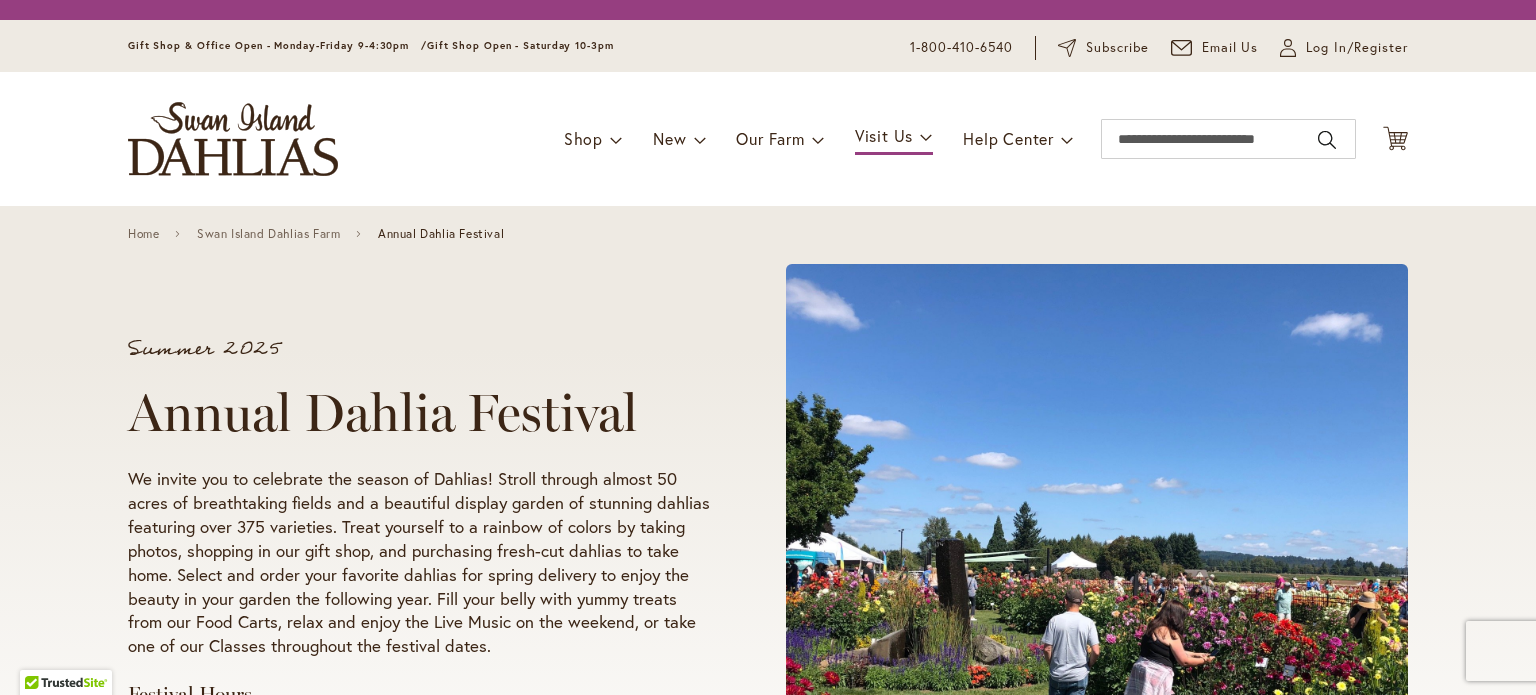 scroll, scrollTop: 0, scrollLeft: 0, axis: both 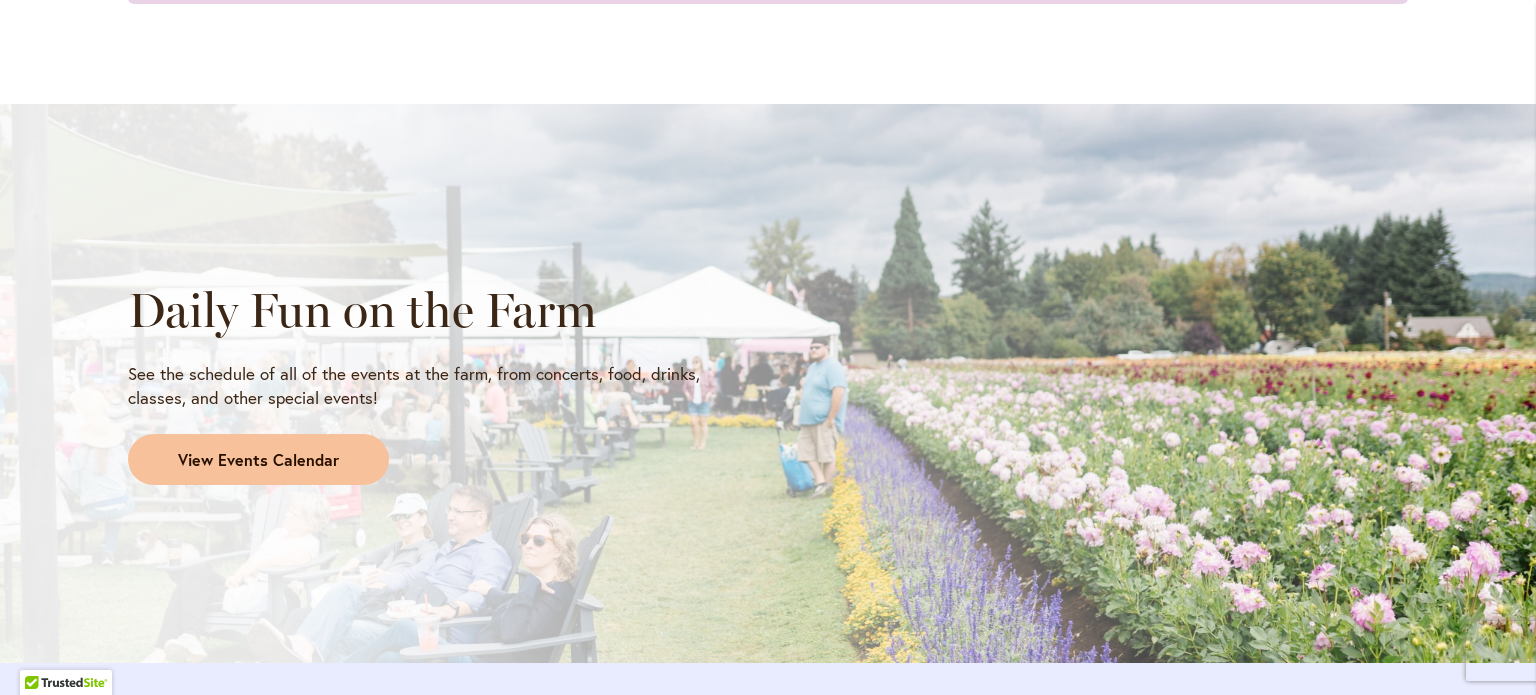 type on "**********" 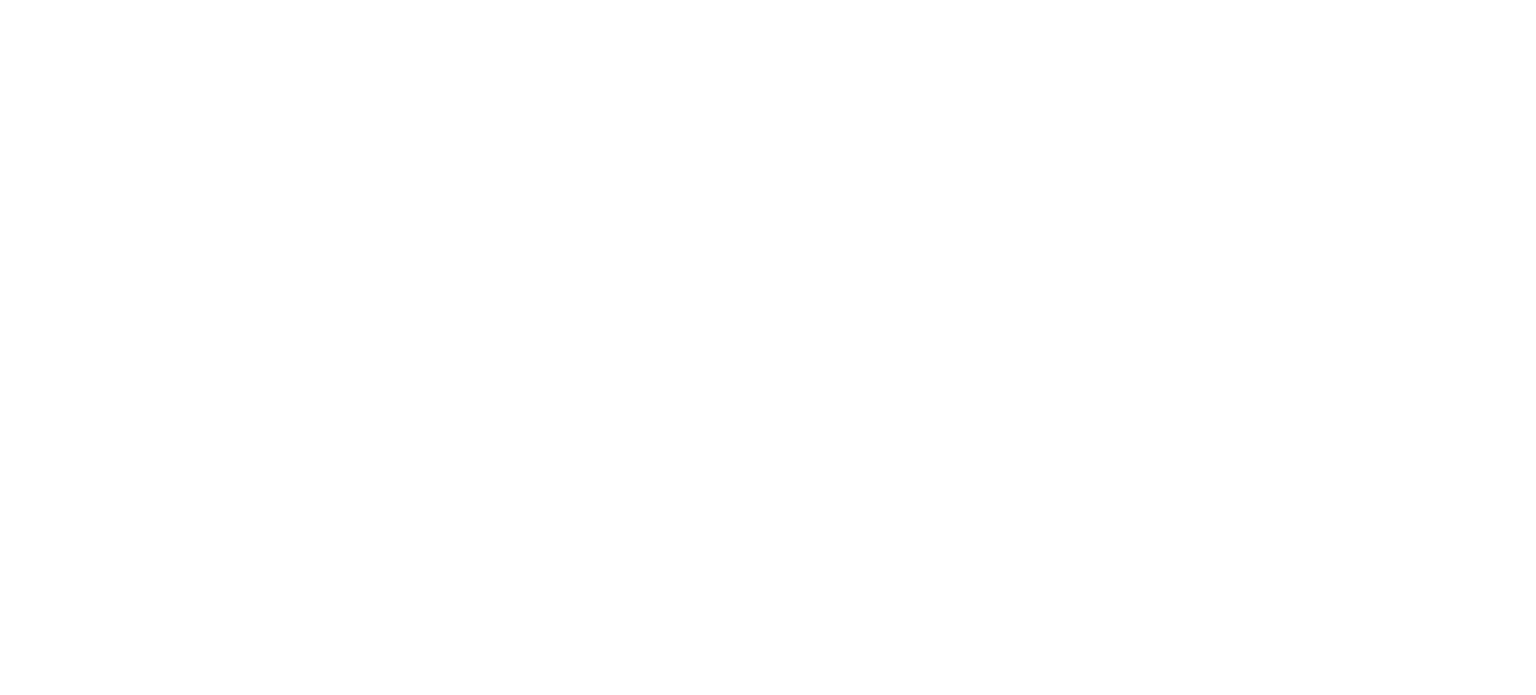 scroll, scrollTop: 0, scrollLeft: 0, axis: both 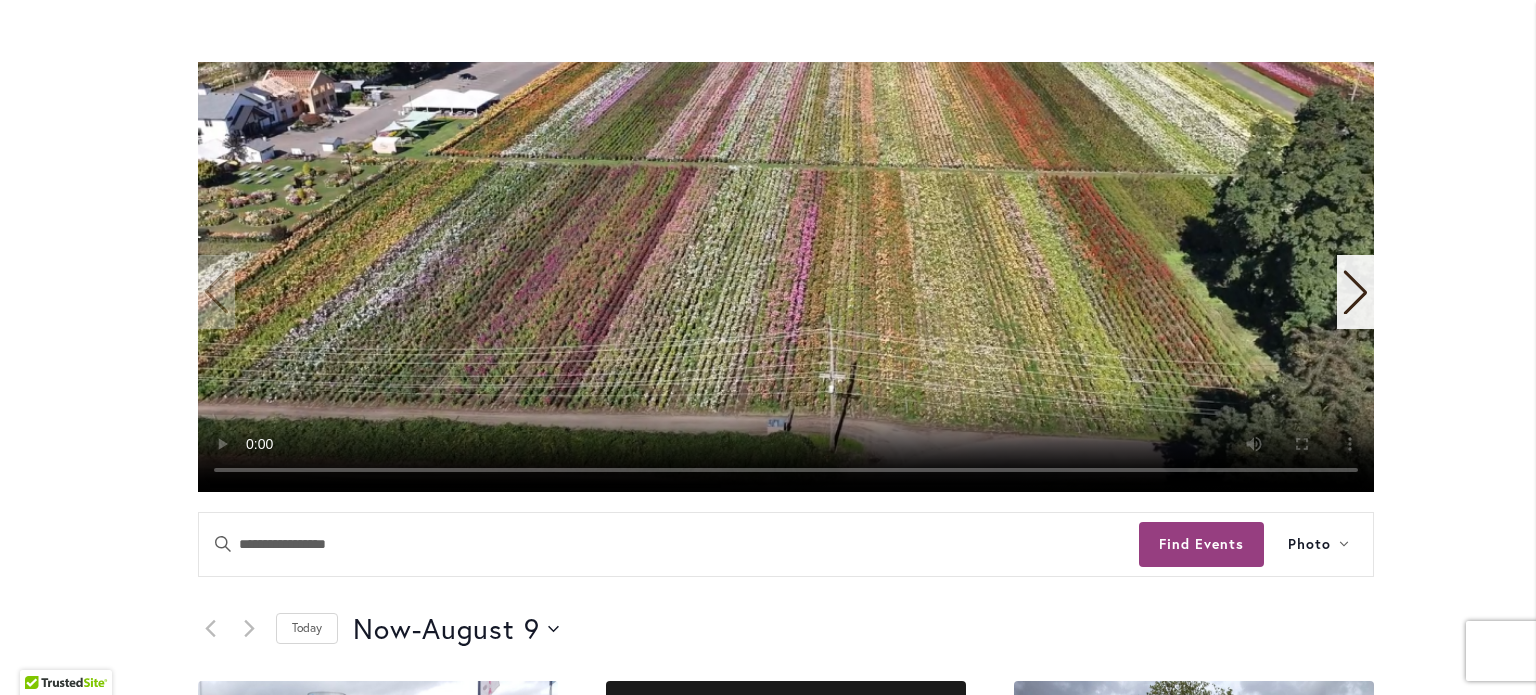type on "**********" 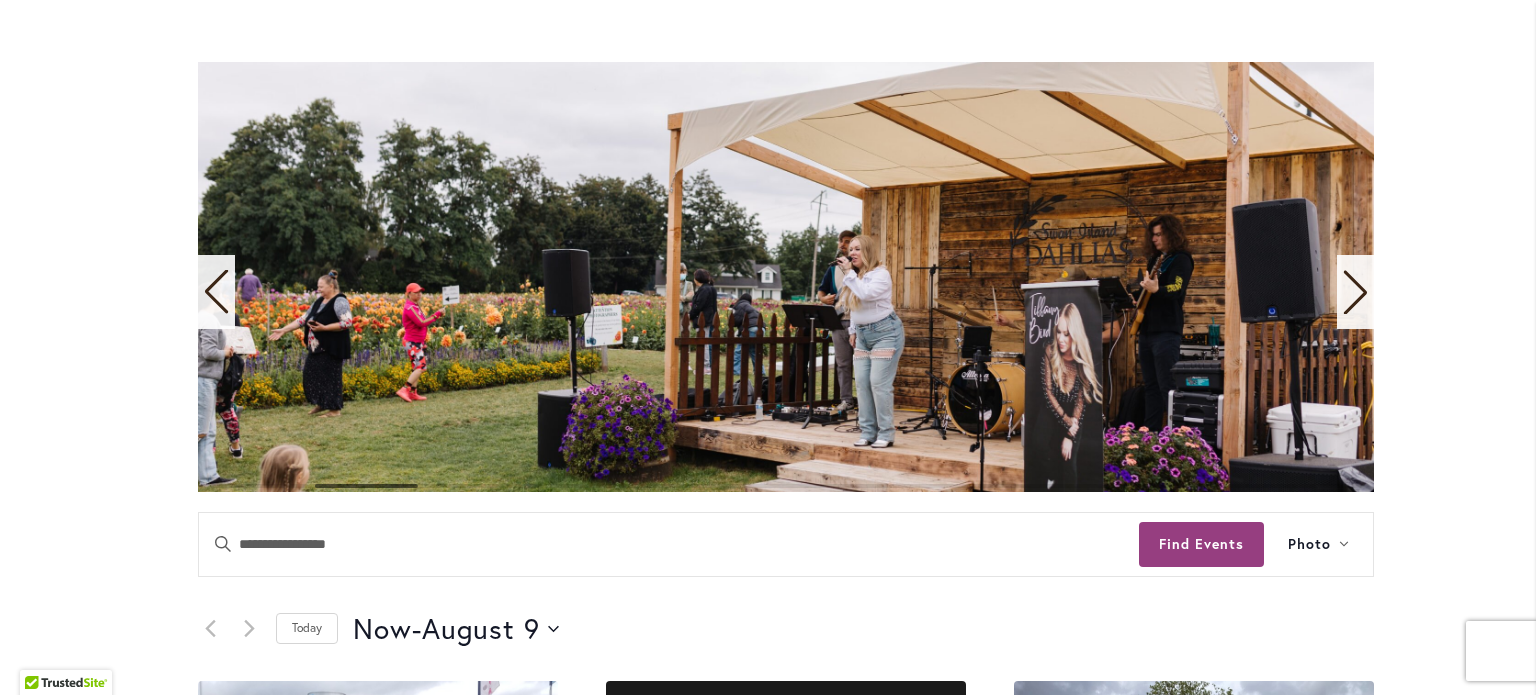 click 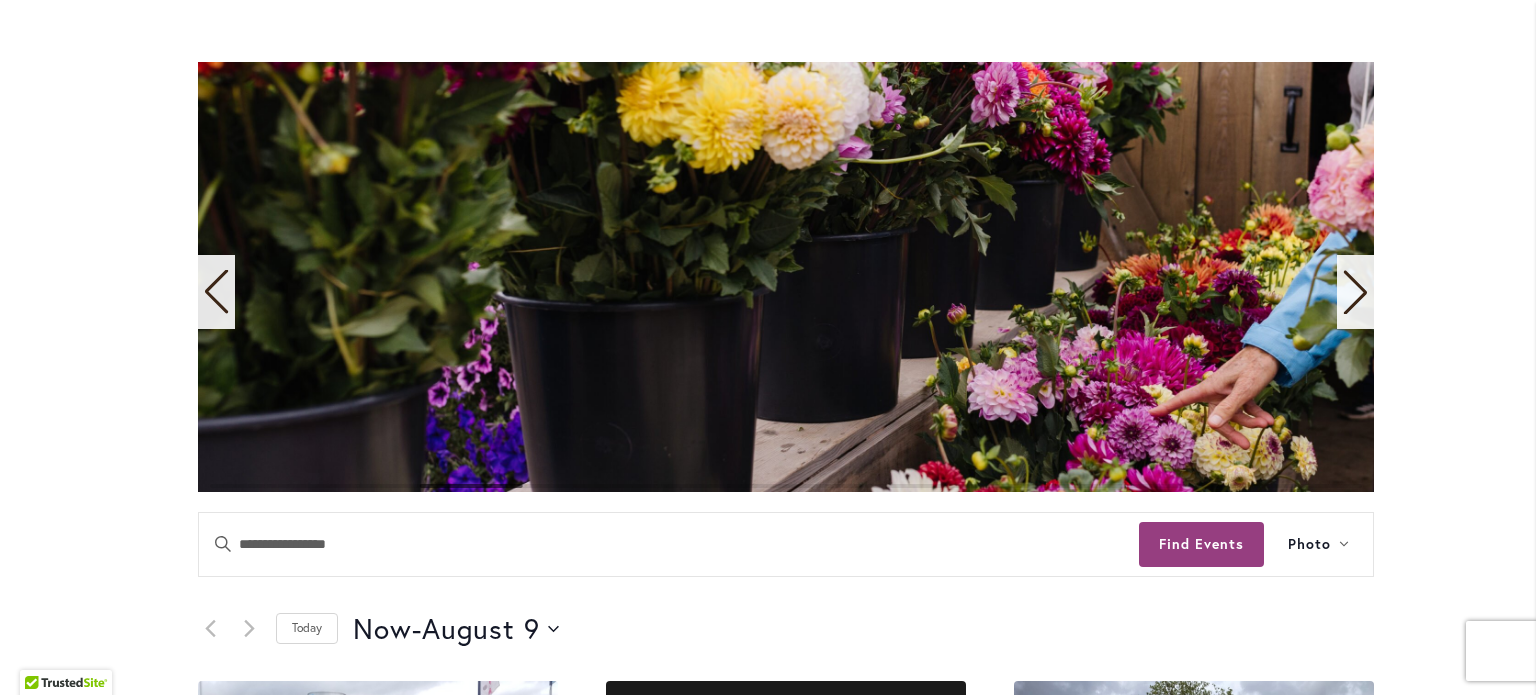 click 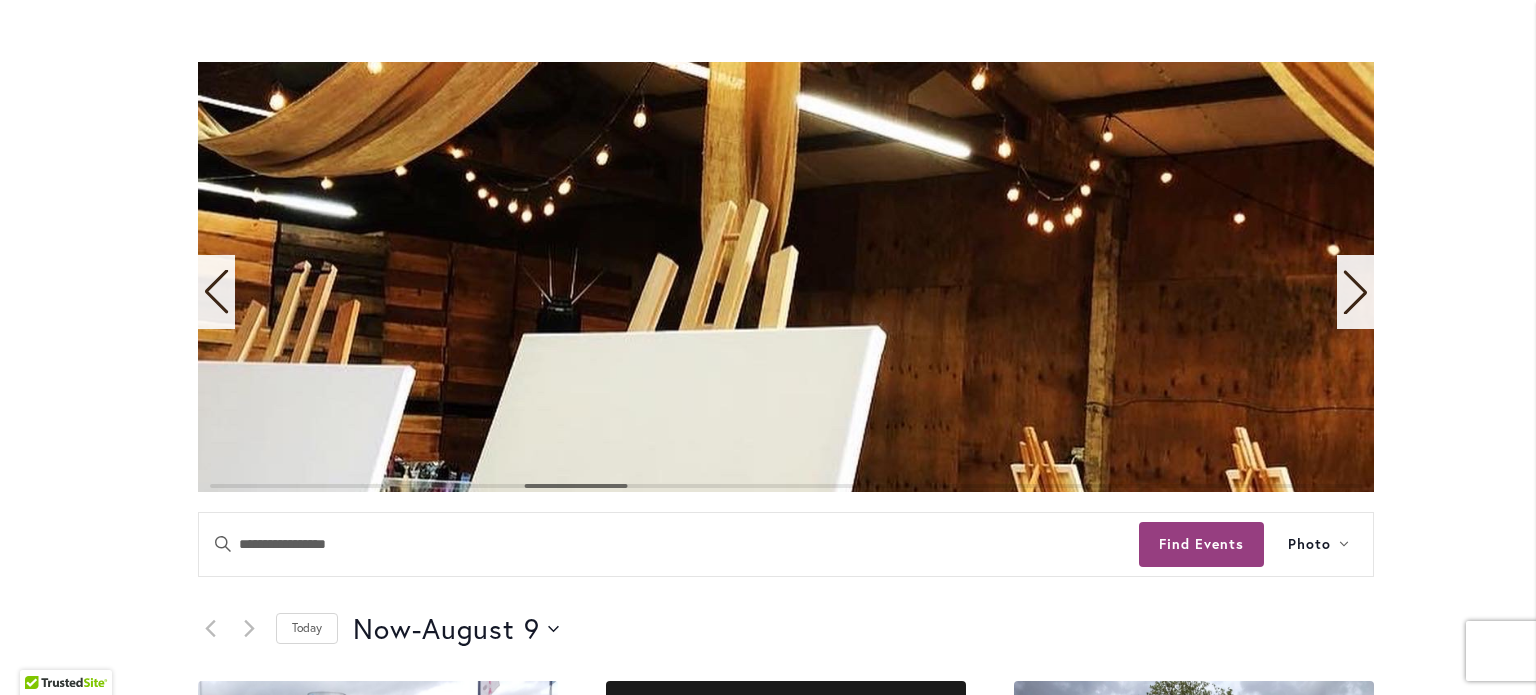 click 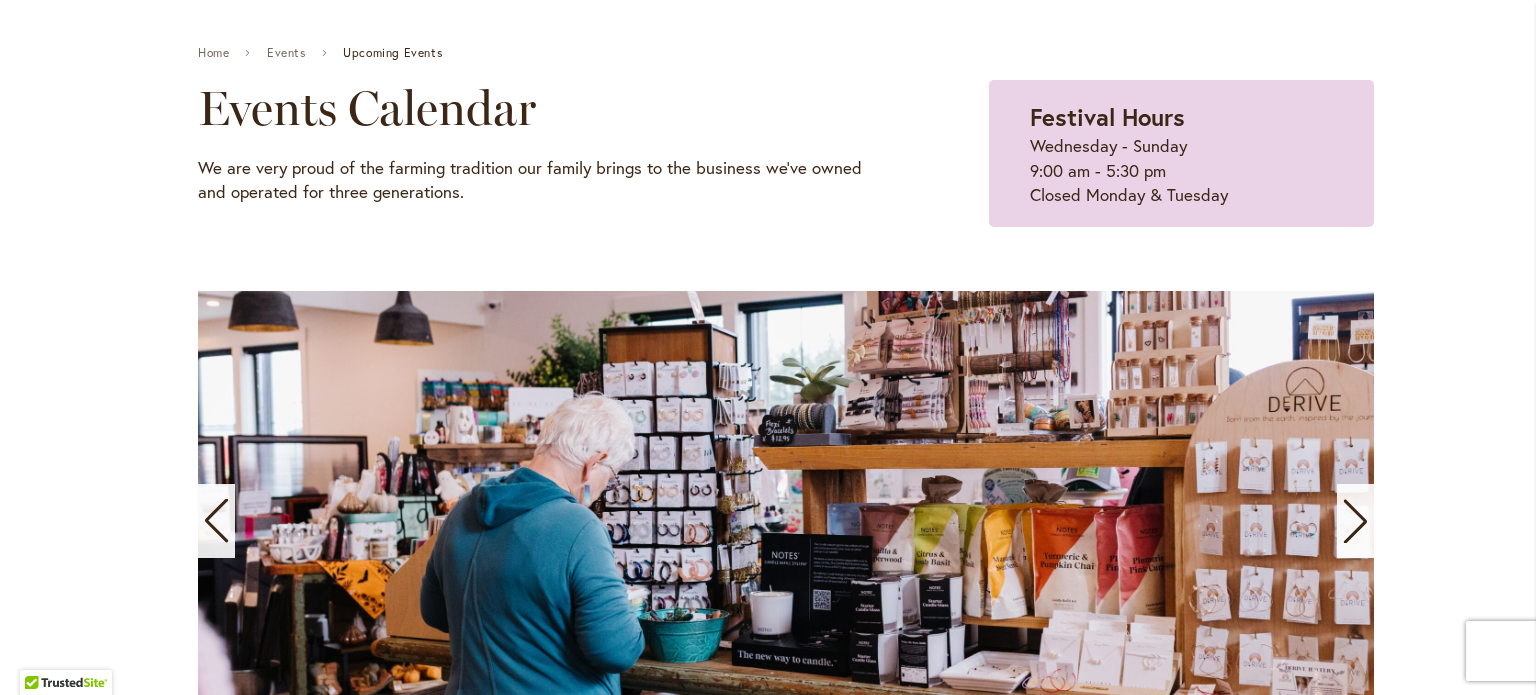 scroll, scrollTop: 0, scrollLeft: 0, axis: both 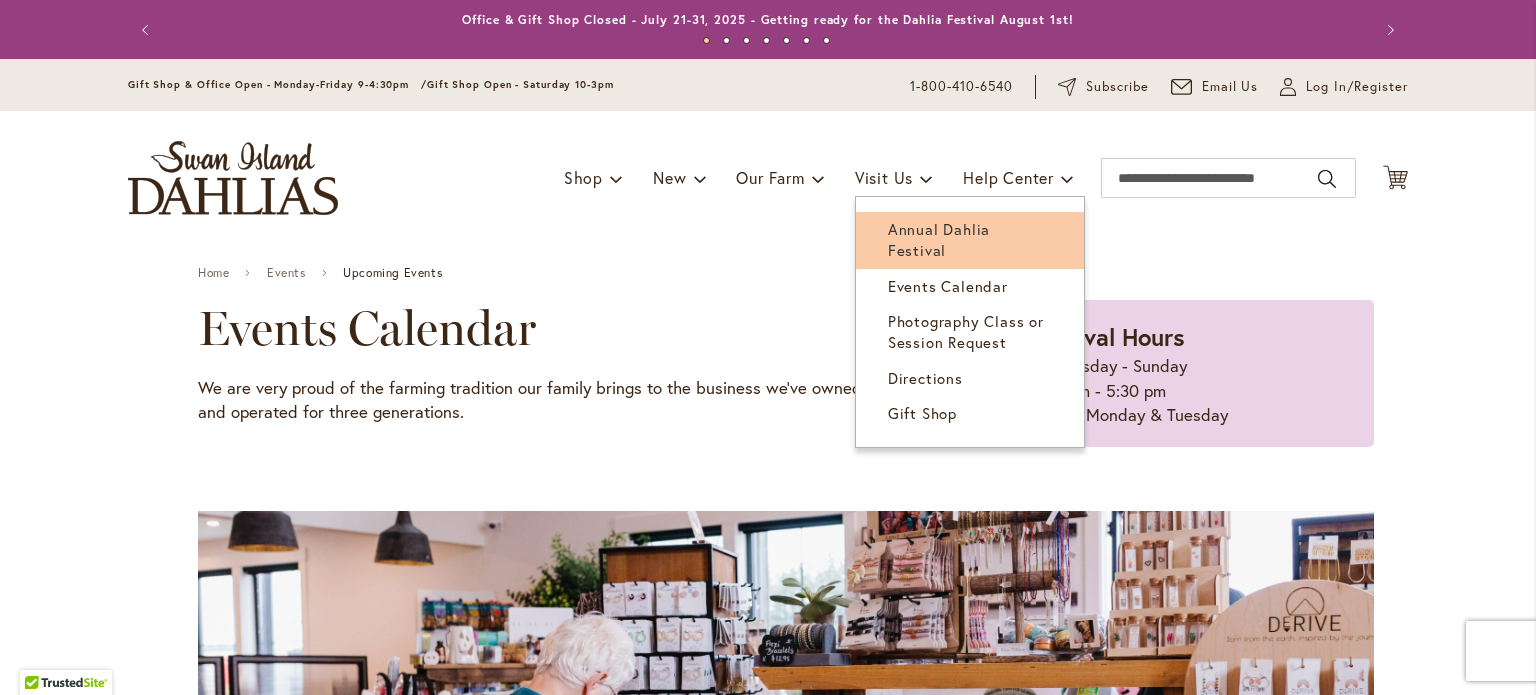 click on "Annual Dahlia Festival" at bounding box center (939, 239) 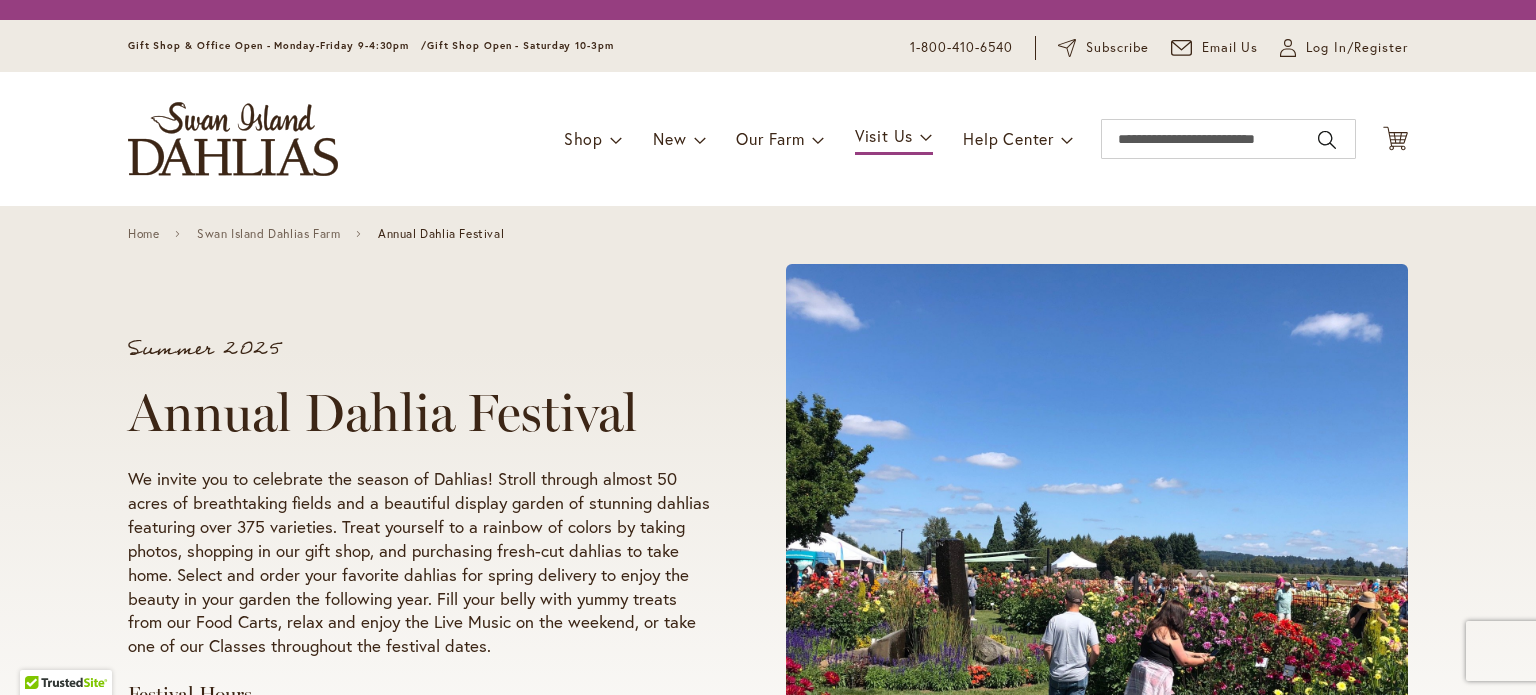 scroll, scrollTop: 0, scrollLeft: 0, axis: both 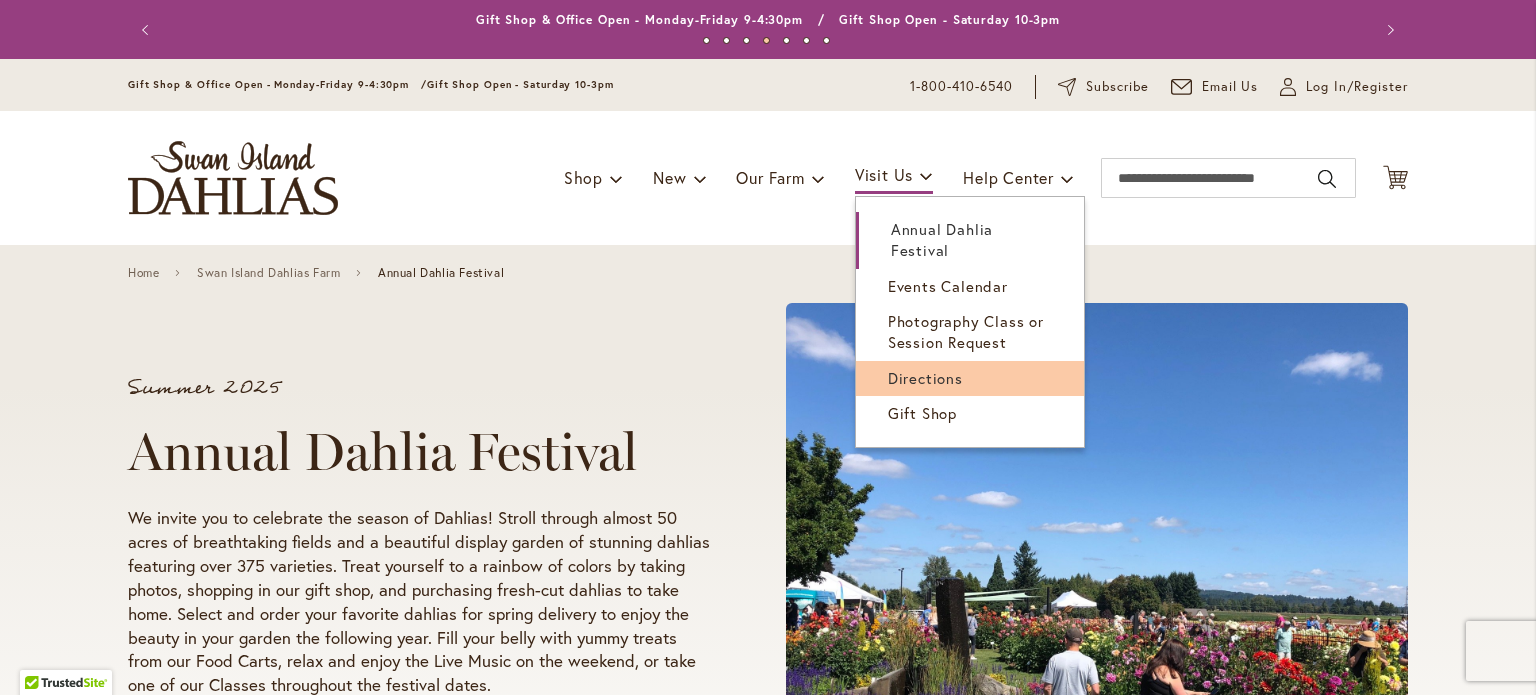 type on "**********" 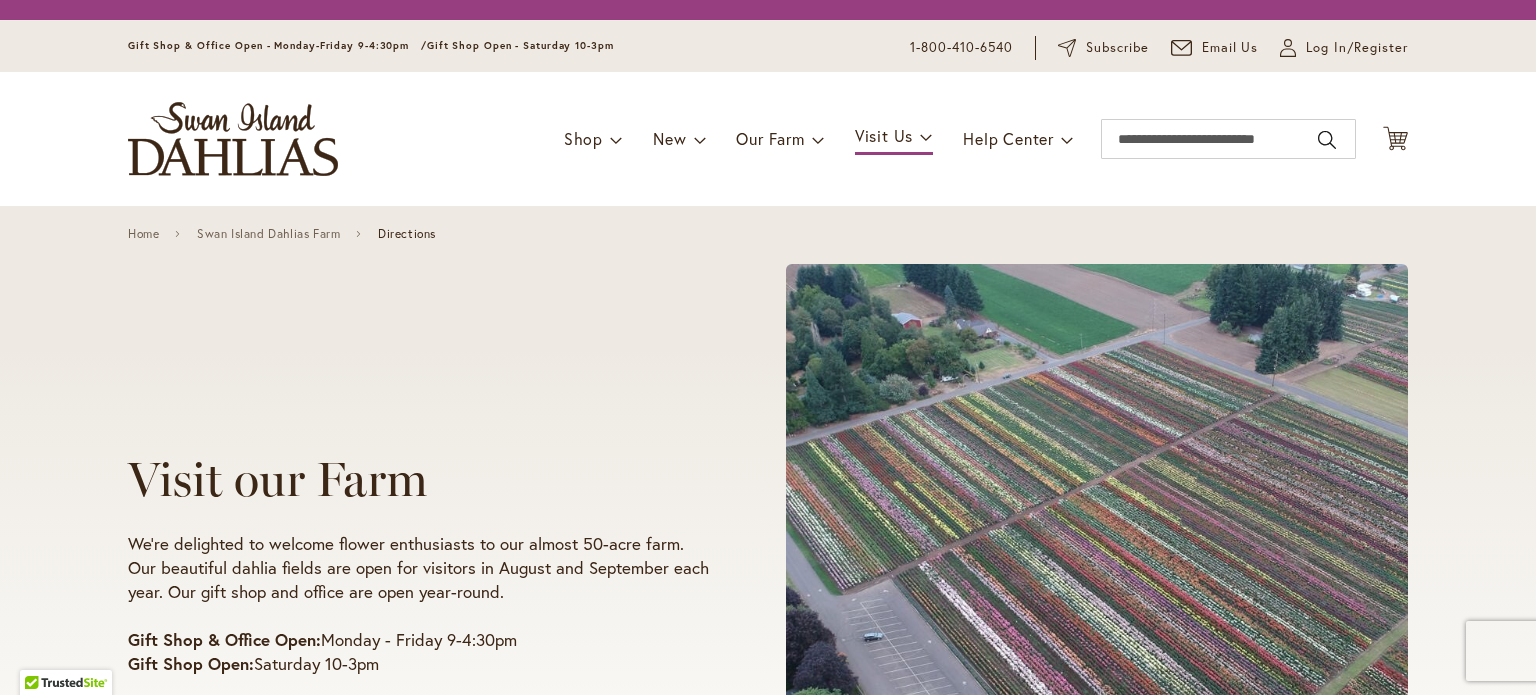 scroll, scrollTop: 0, scrollLeft: 0, axis: both 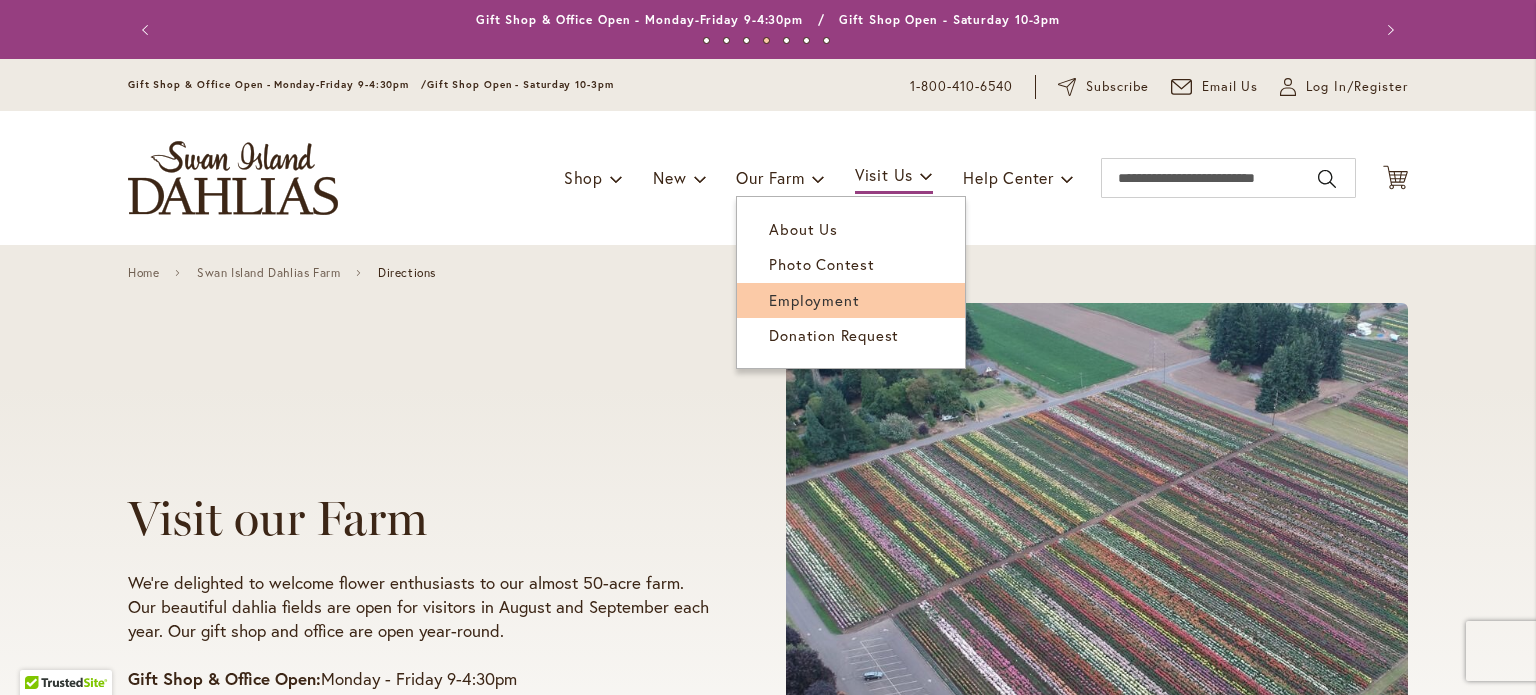 type on "**********" 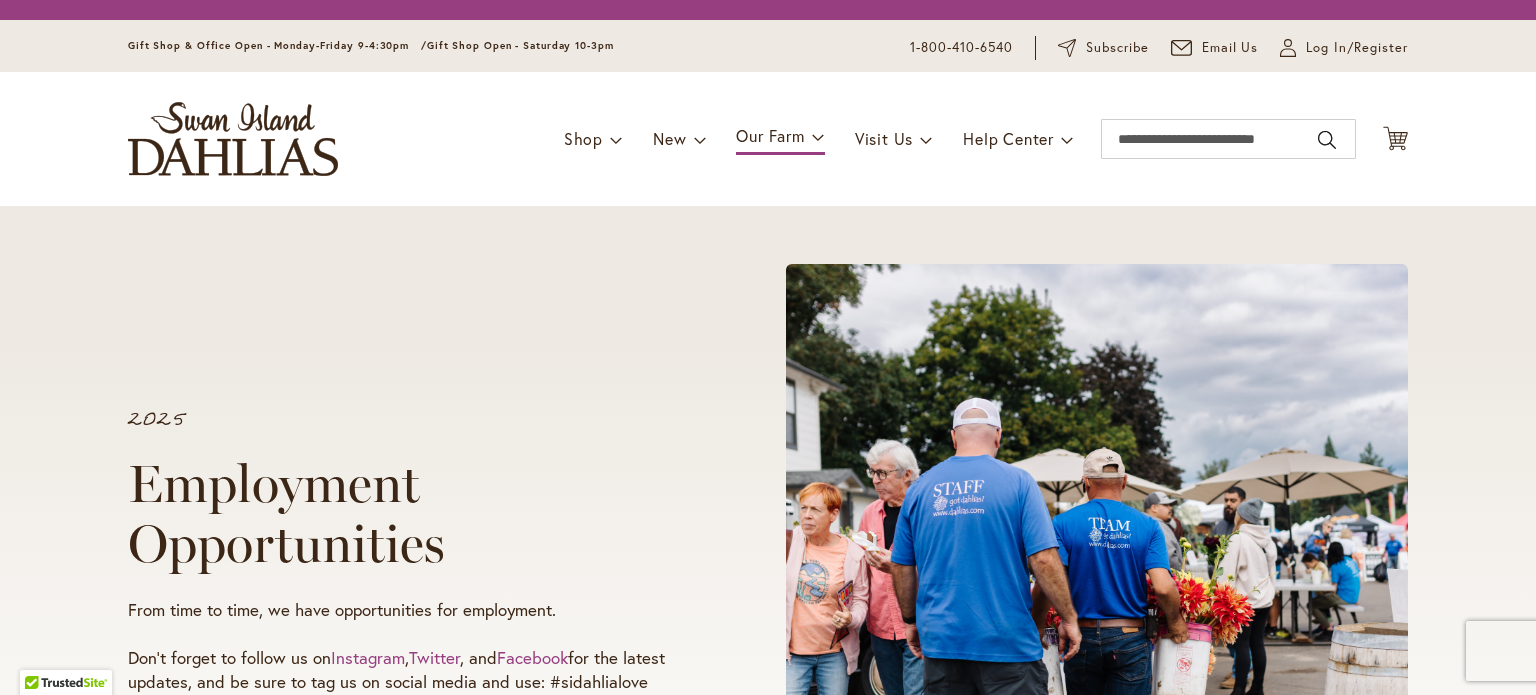 scroll, scrollTop: 0, scrollLeft: 0, axis: both 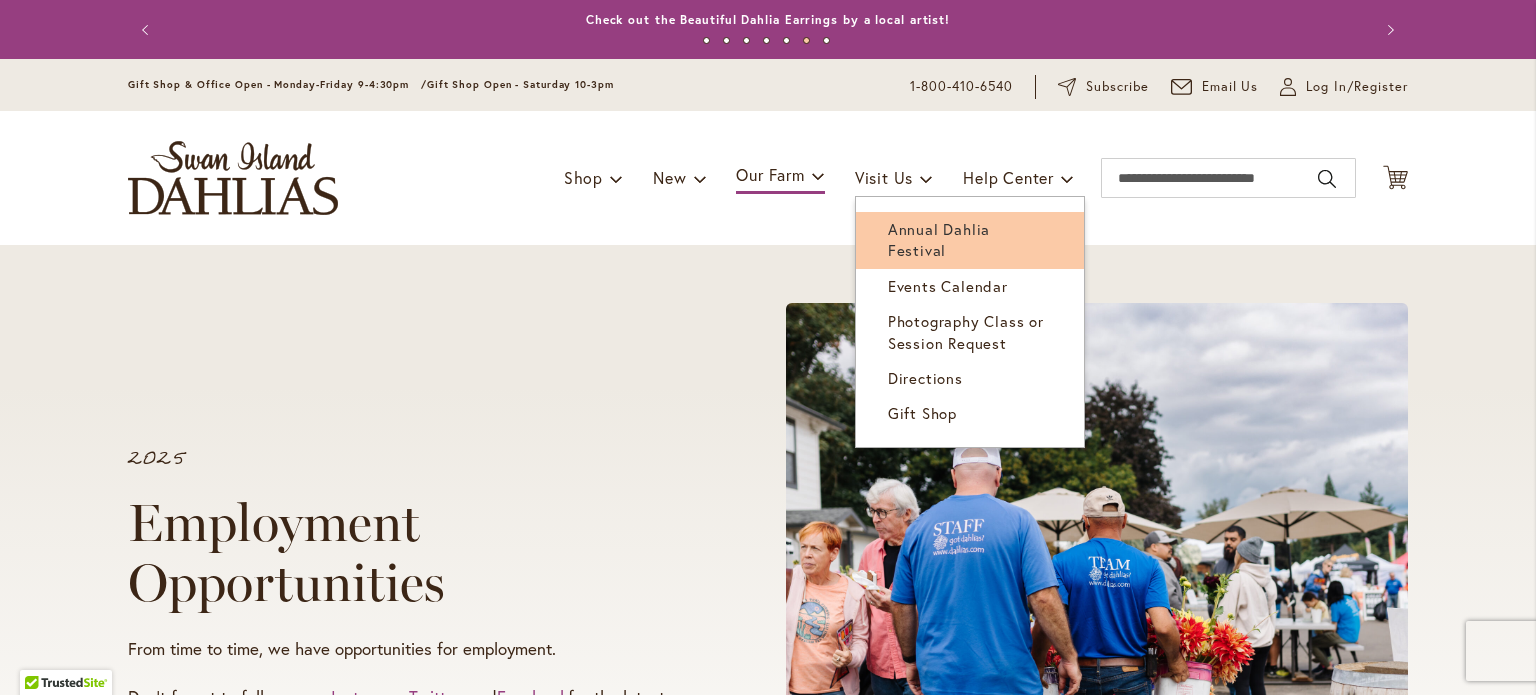 type on "**********" 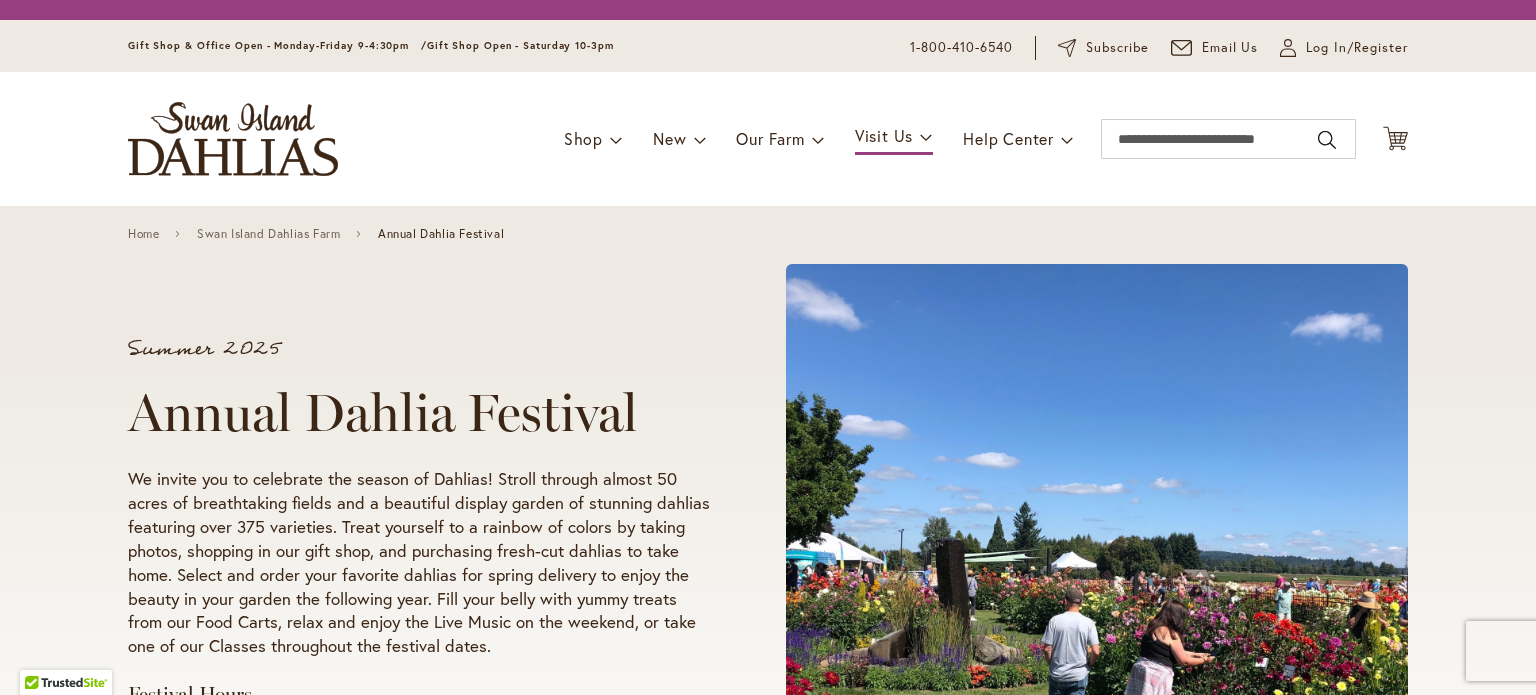scroll, scrollTop: 0, scrollLeft: 0, axis: both 